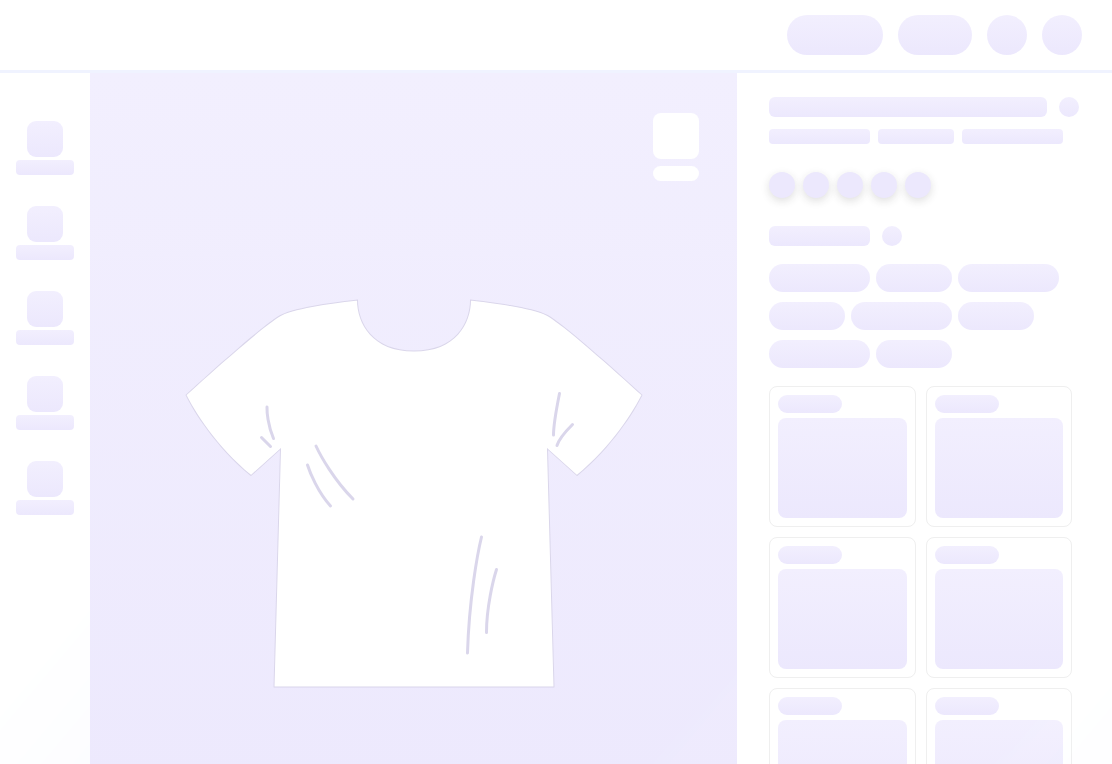 scroll, scrollTop: 0, scrollLeft: 0, axis: both 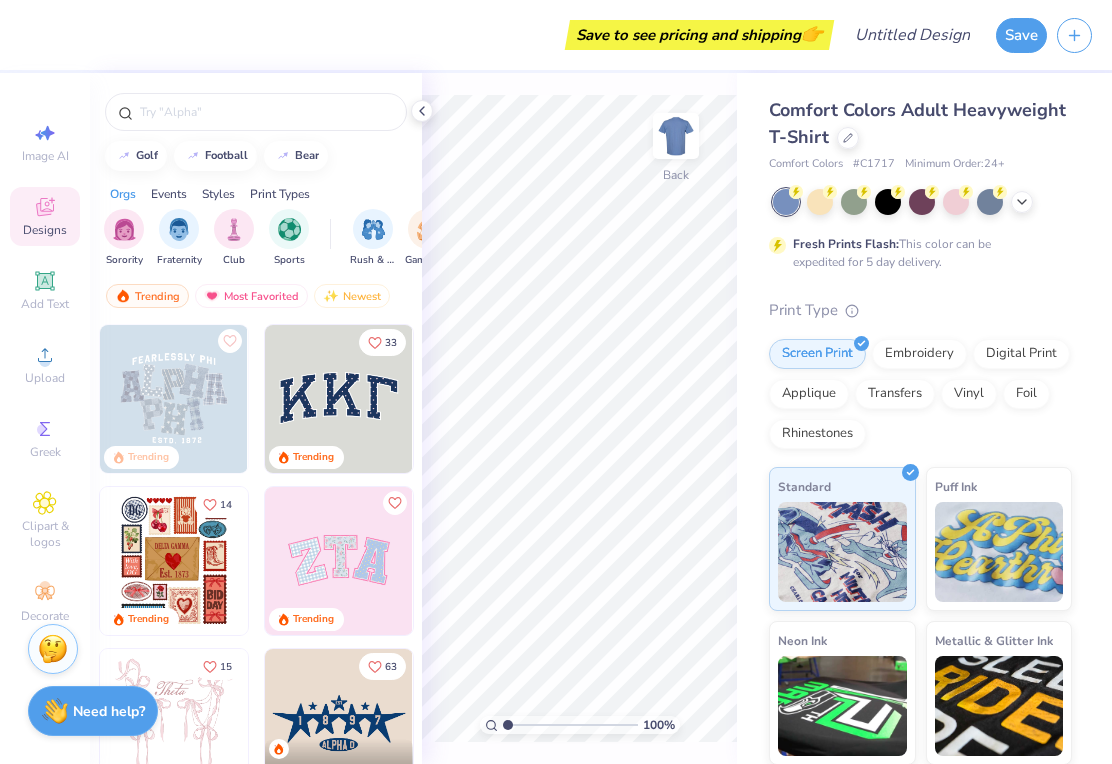 click at bounding box center [124, 229] 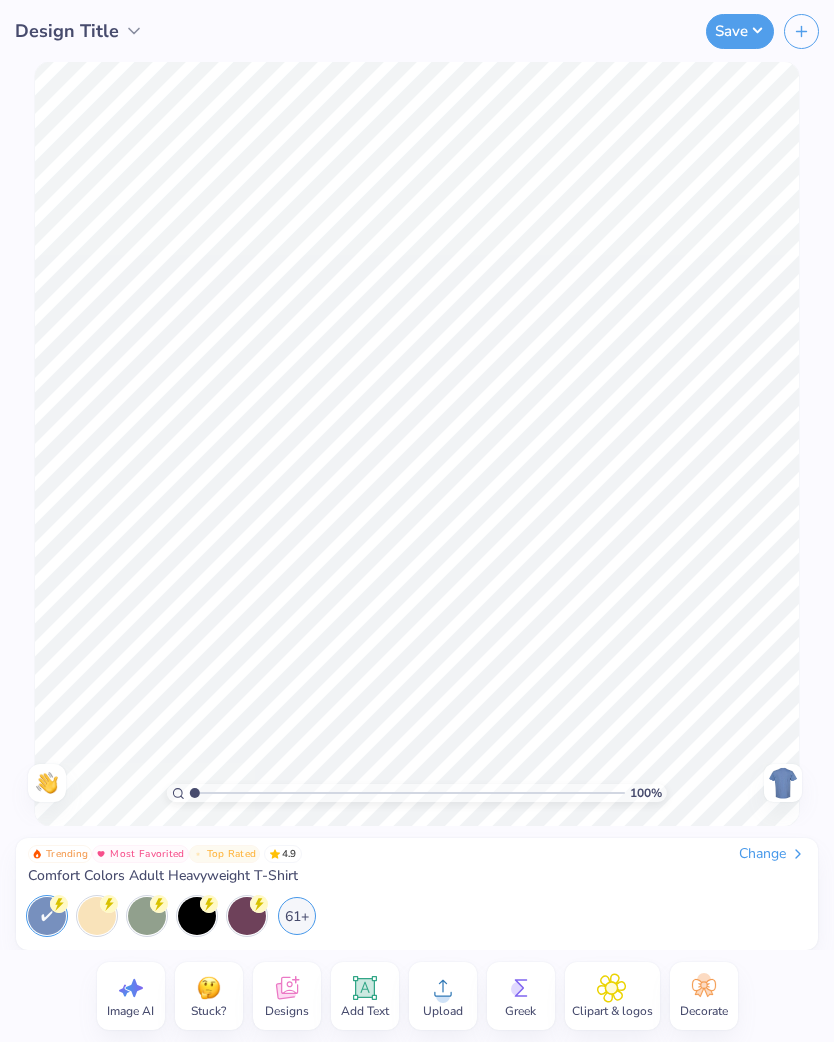 click 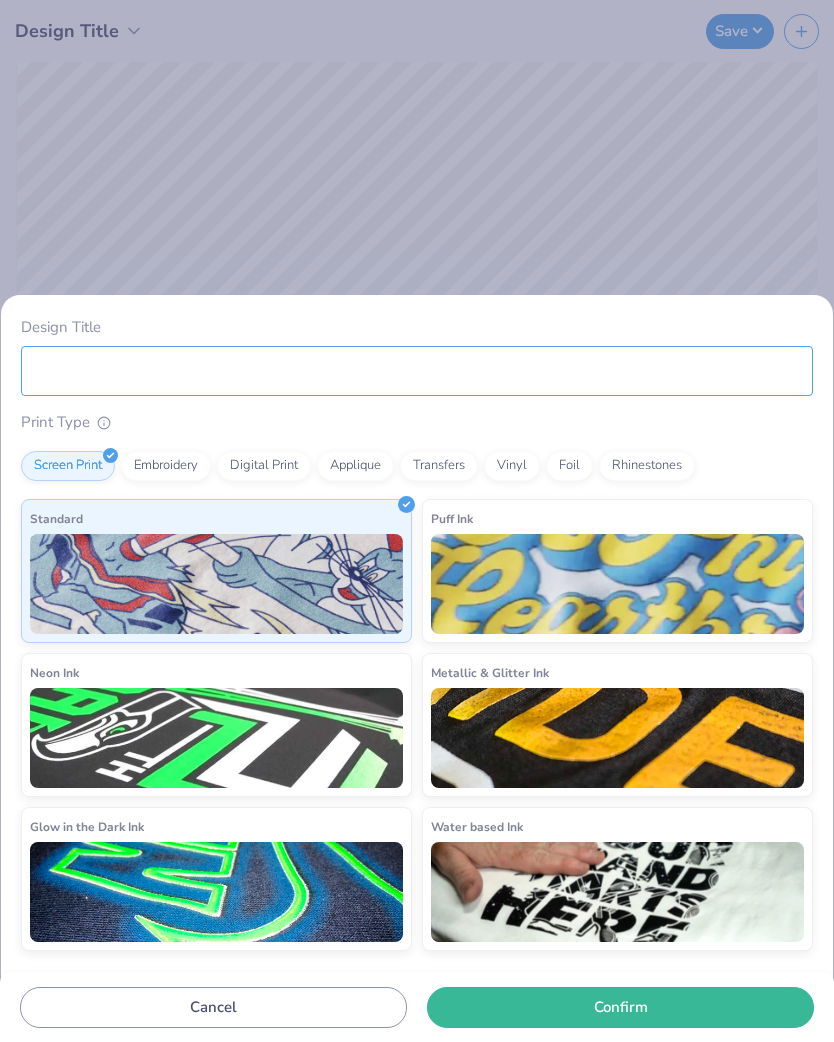 click on "Design Title" at bounding box center [417, 371] 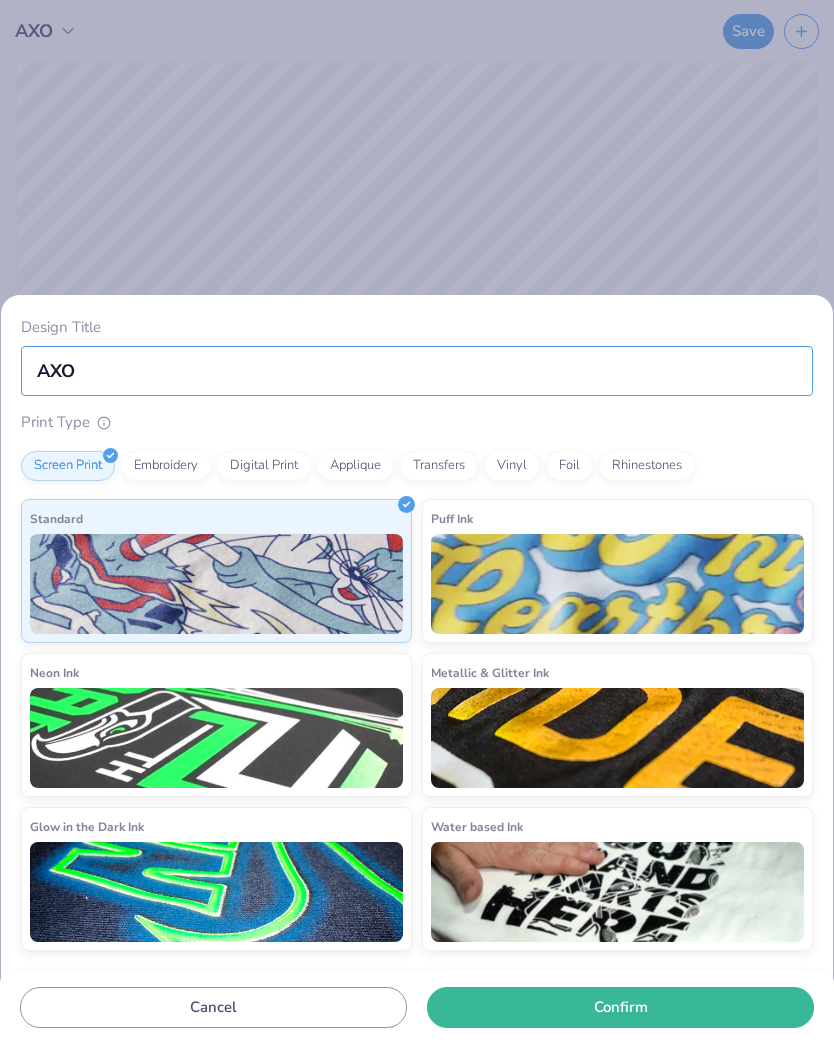 type on "AXO" 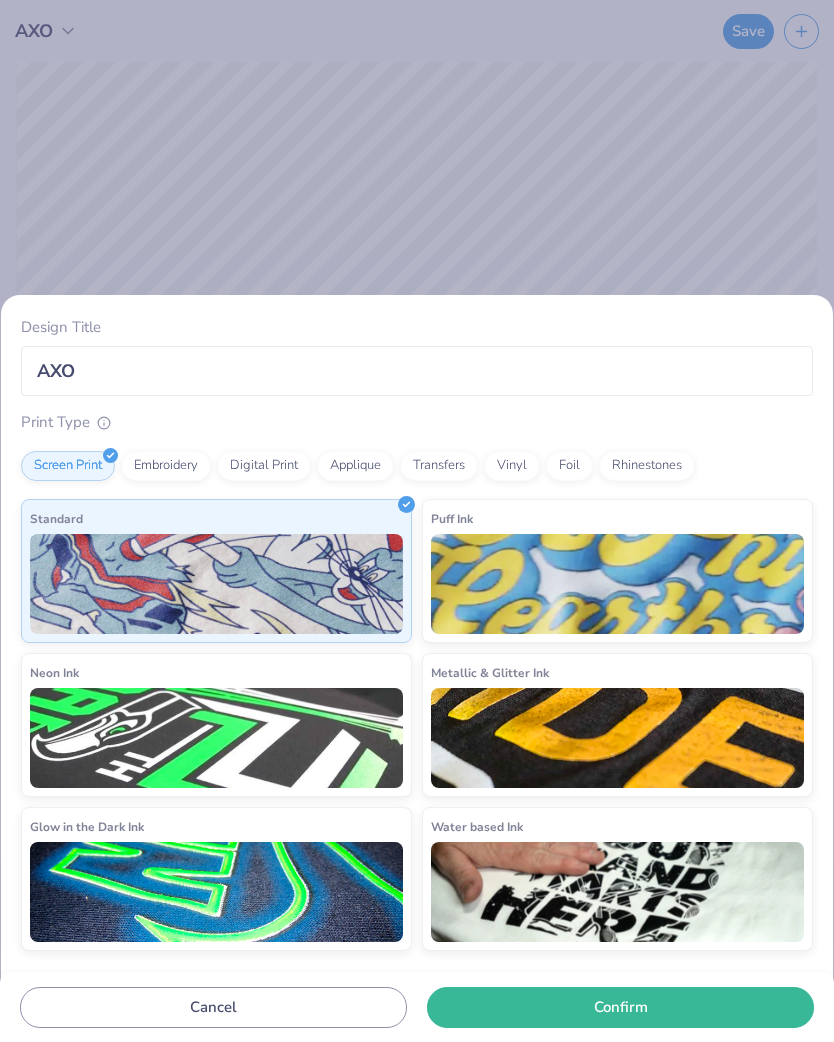 click on "Confirm" at bounding box center [620, 1007] 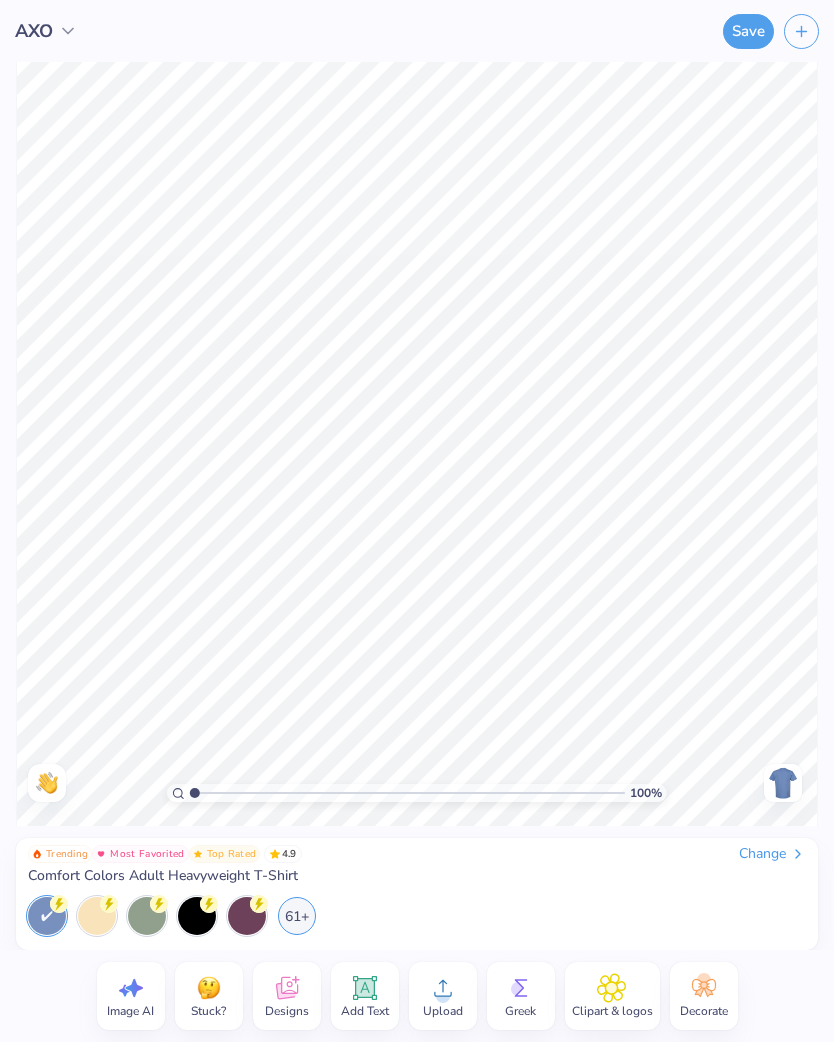 click on "61+" at bounding box center [297, 916] 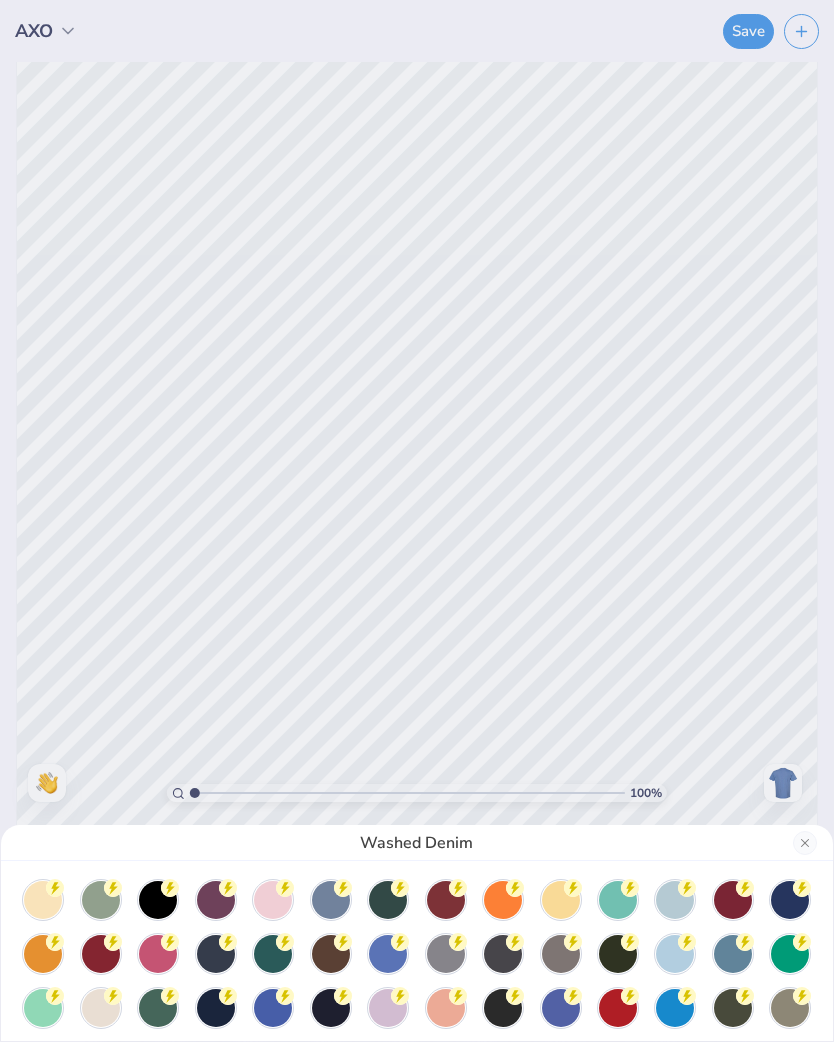 click at bounding box center [733, 1008] 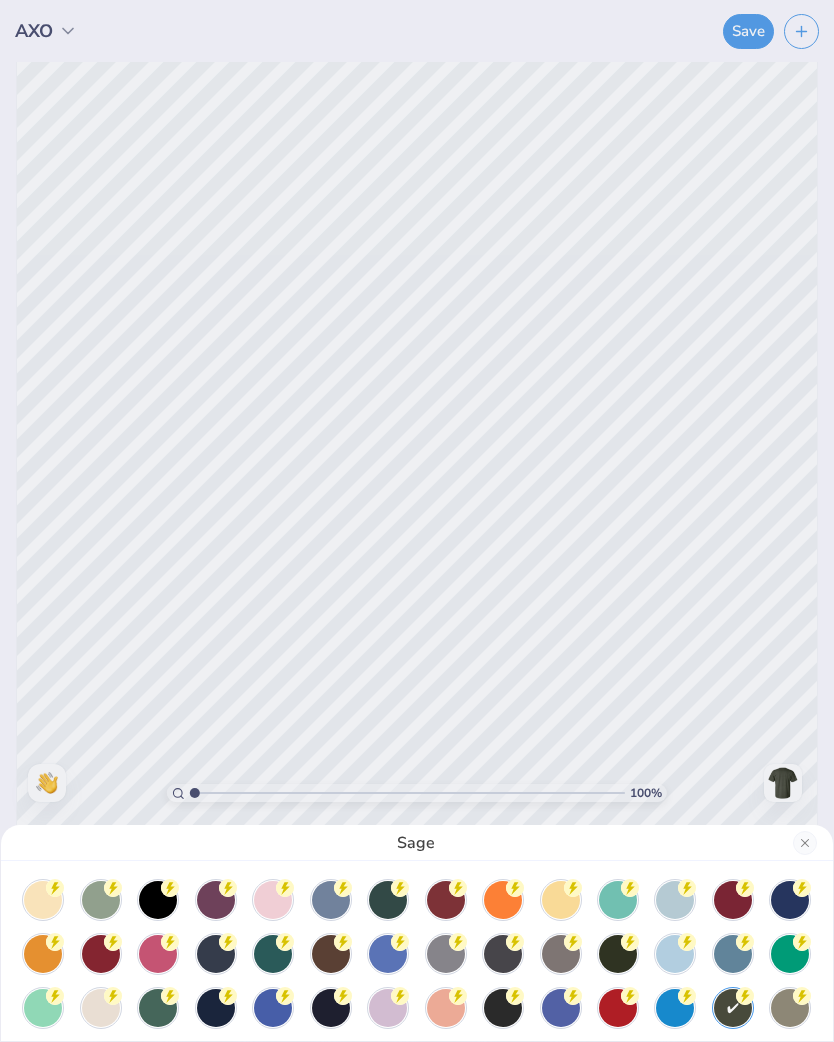 click on "Sage" at bounding box center (417, 521) 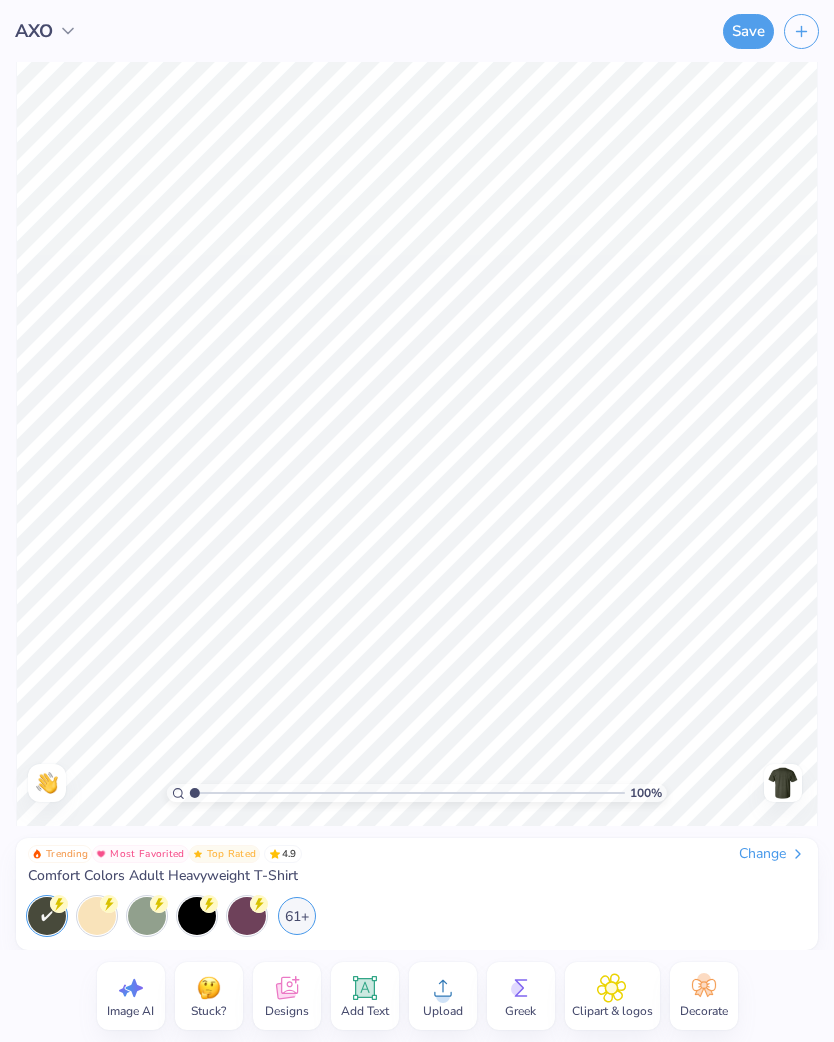 click on "Change" at bounding box center [772, 854] 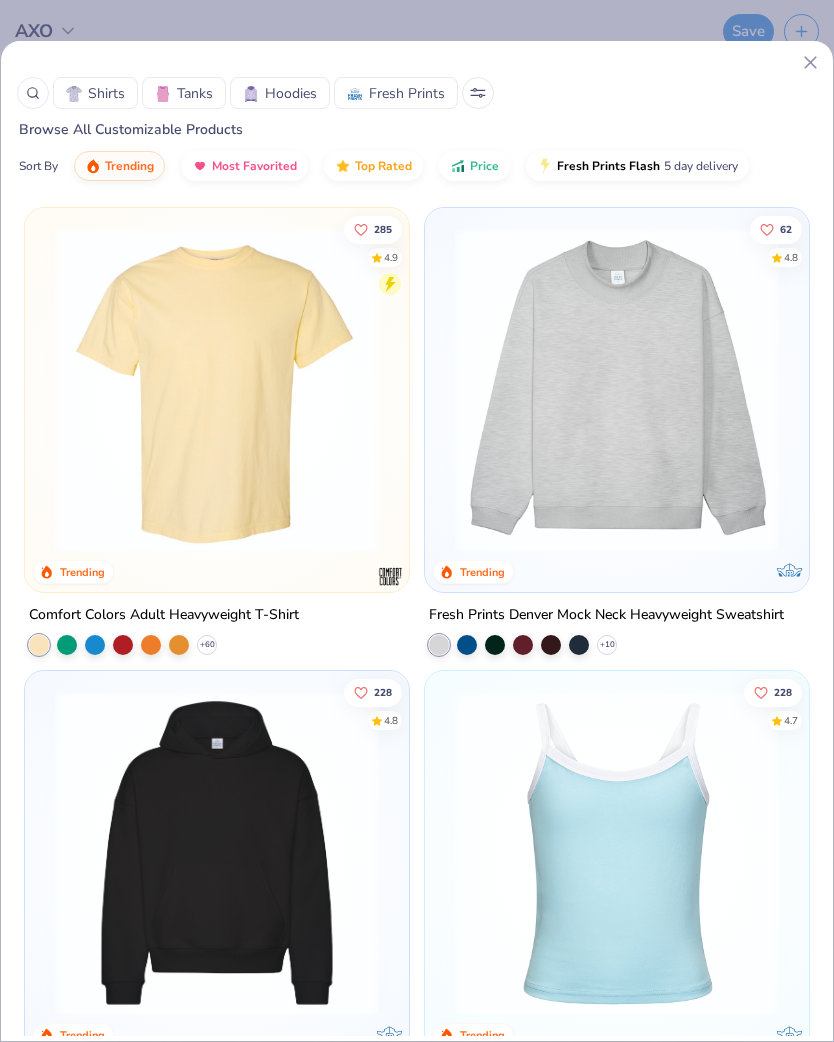 click at bounding box center (617, 390) 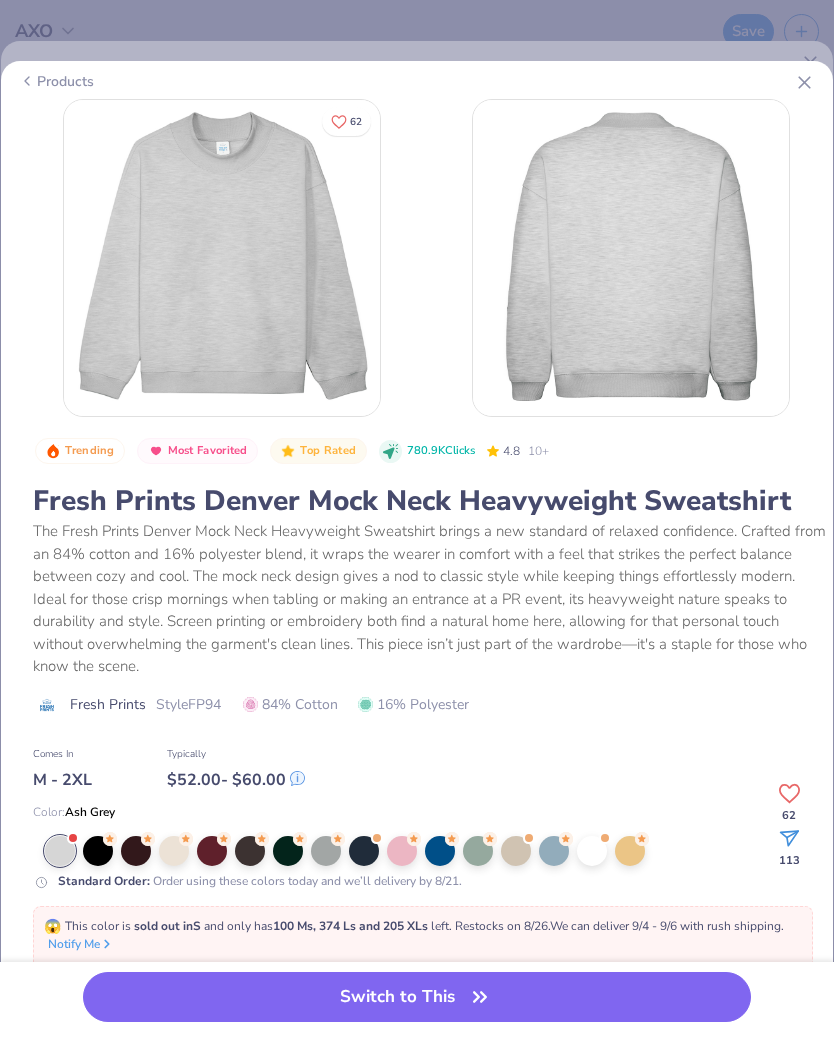 click 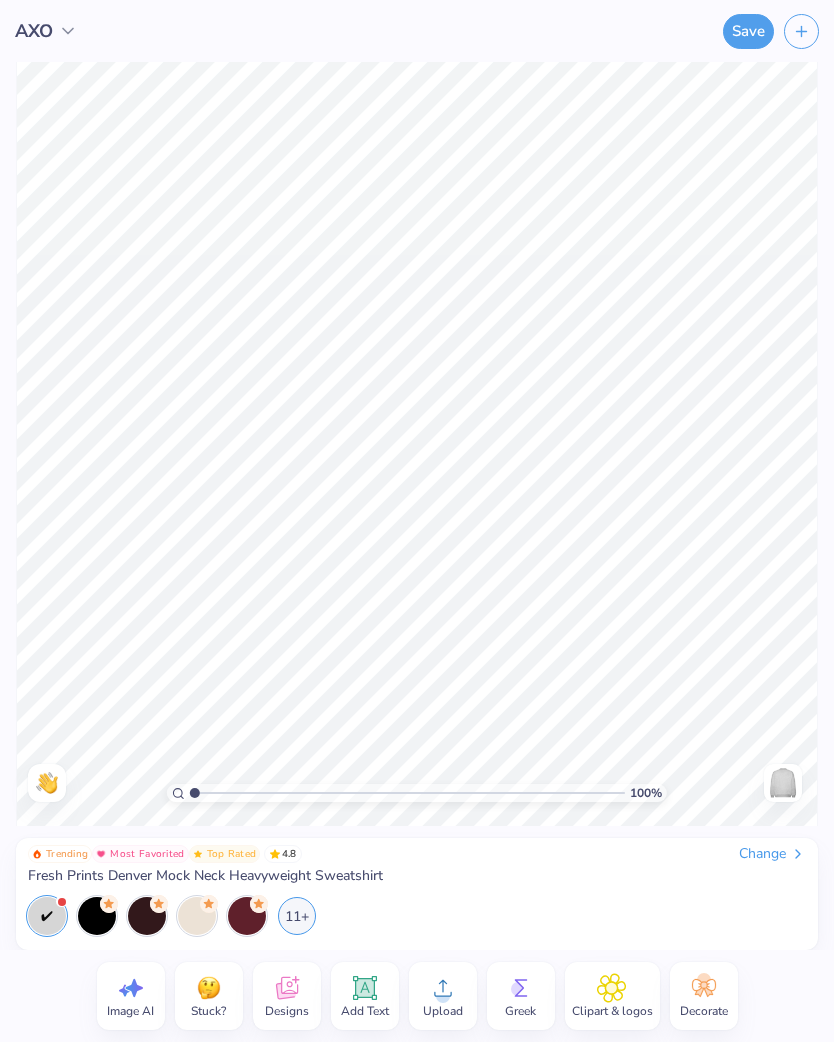 click on "11+" at bounding box center [297, 916] 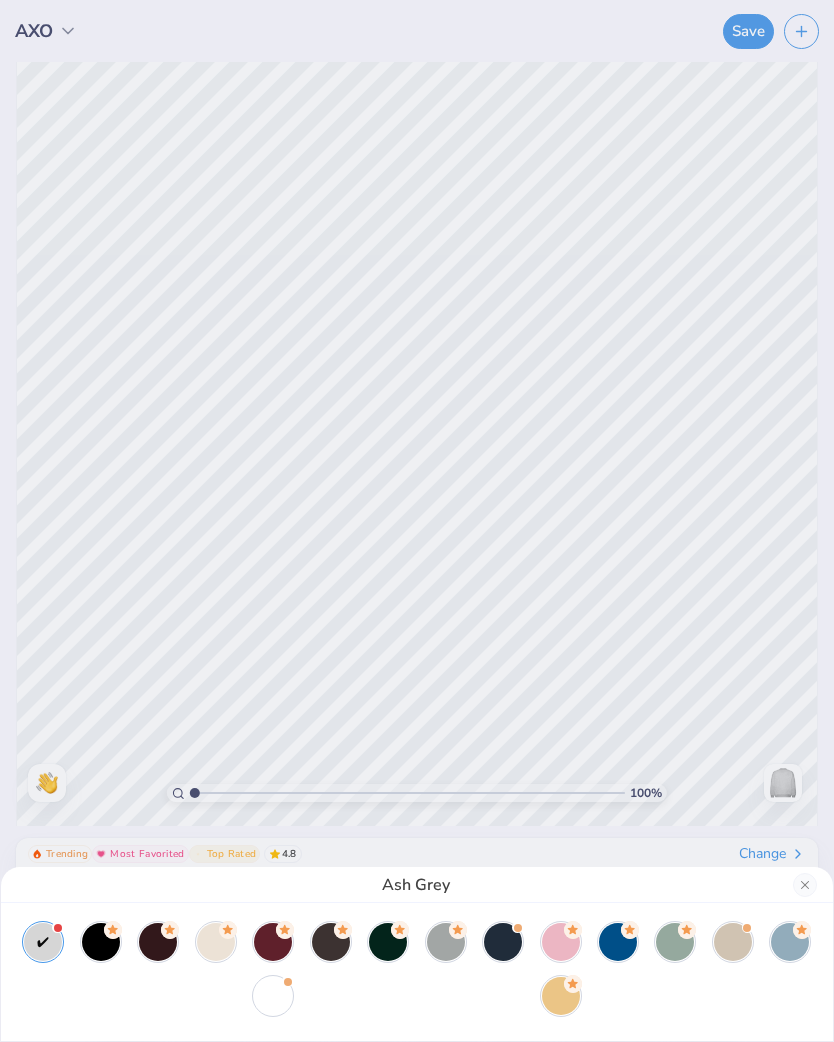 click at bounding box center [561, 996] 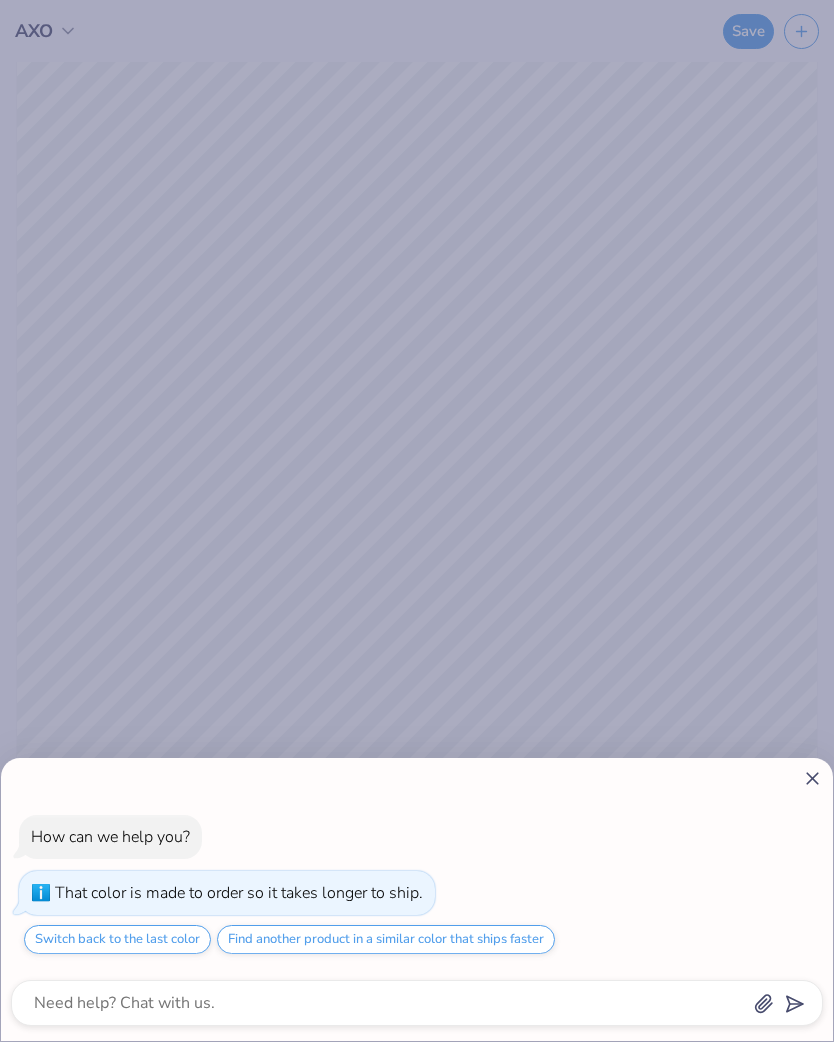 click on "How can we help you? That color is made to order so it takes longer to ship. Switch back to the last color Find another product in a similar color that ships faster" at bounding box center [417, 521] 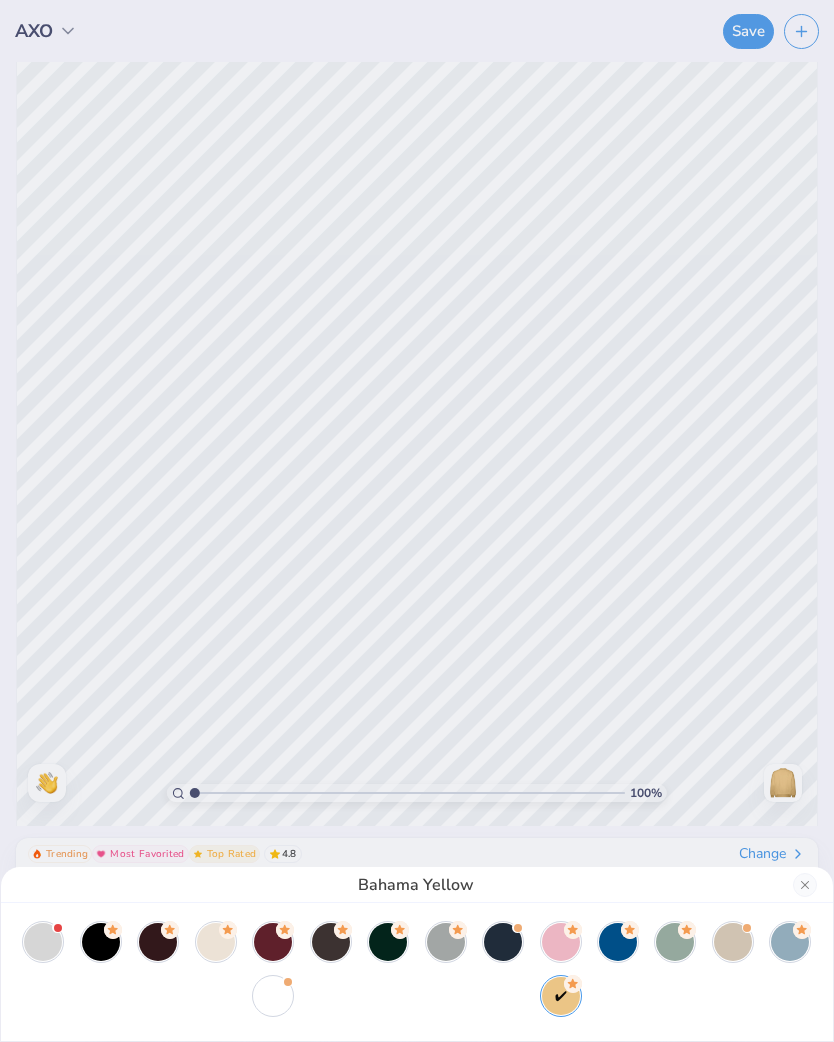 click at bounding box center (733, 942) 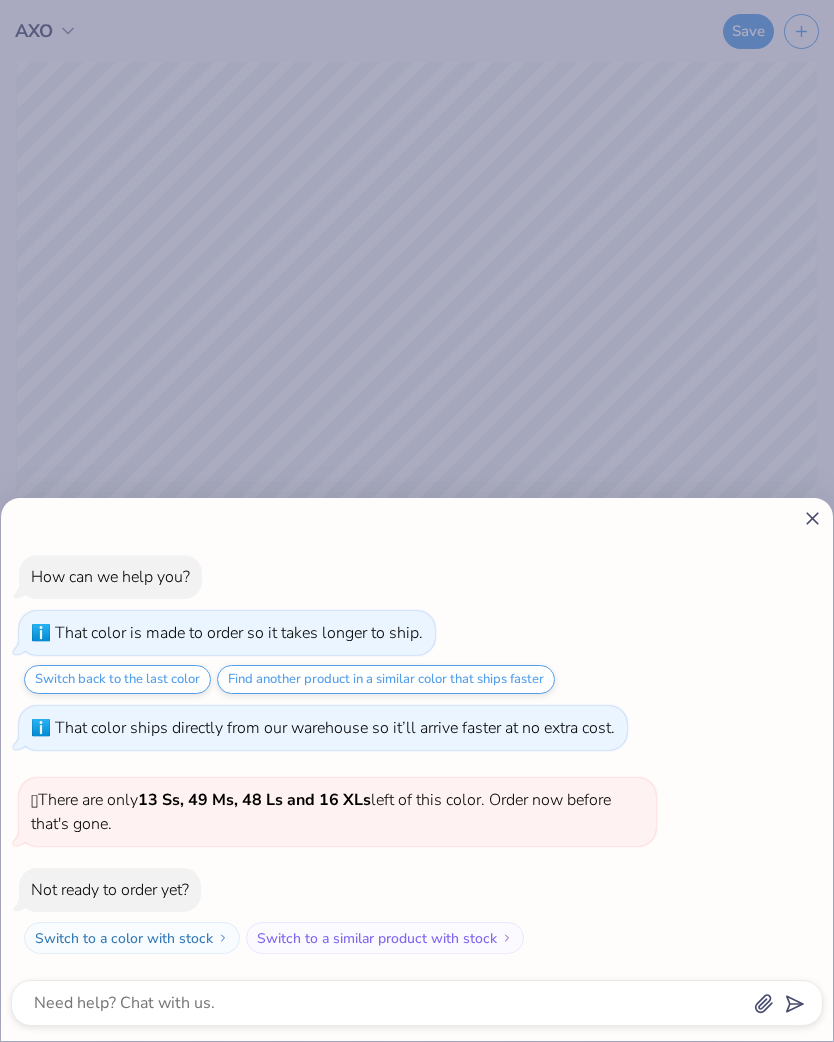 click on "How can we help you? That color is made to order so it takes longer to ship. Switch back to the last color Find another product in a similar color that ships faster That color ships directly from our warehouse so it’ll arrive faster at no extra cost. 🫣 There are only 13 Ss, 49 Ms, 48 Ls and 16 XLs left of this color. Order now before that's gone. Not ready to order yet? Switch to a color with stock Switch to a similar product with stock" at bounding box center (417, 769) 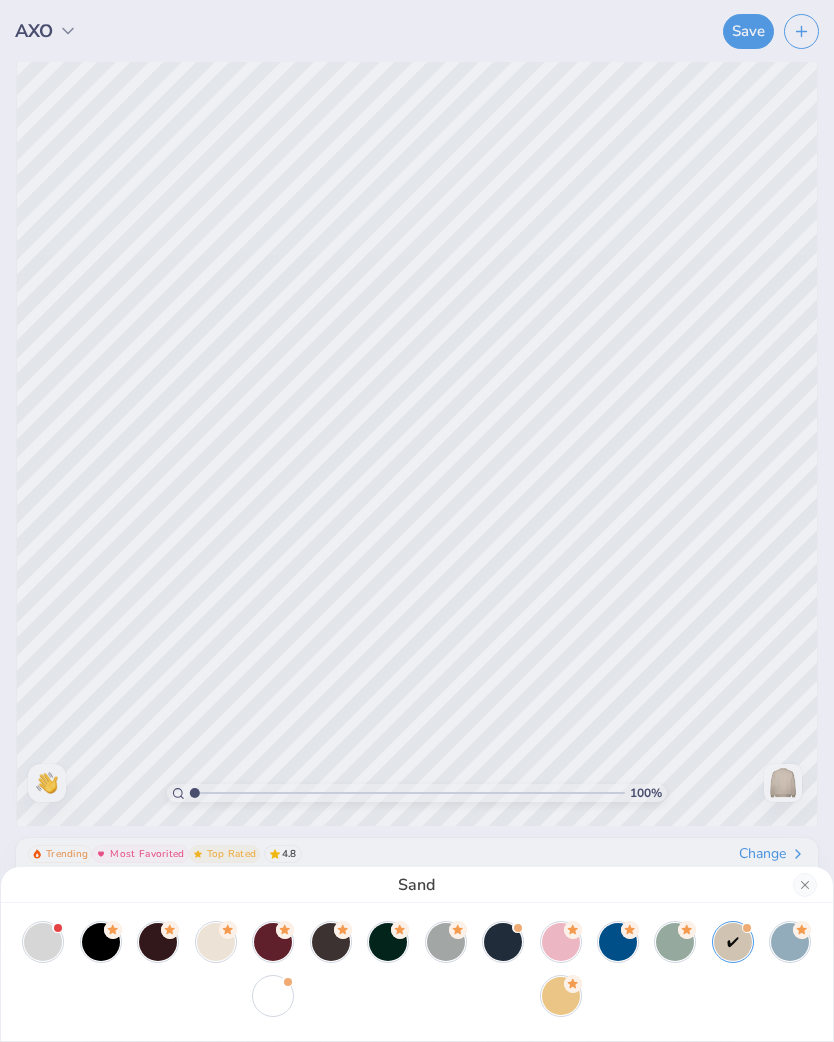 click at bounding box center [503, 942] 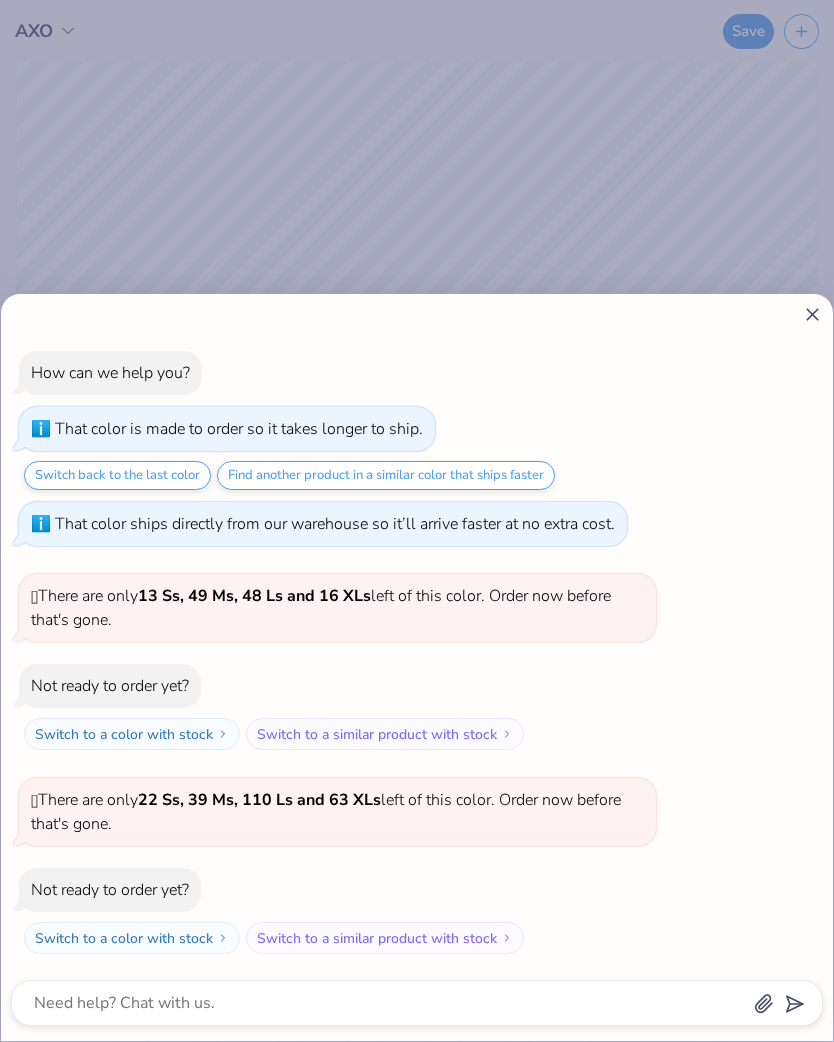click 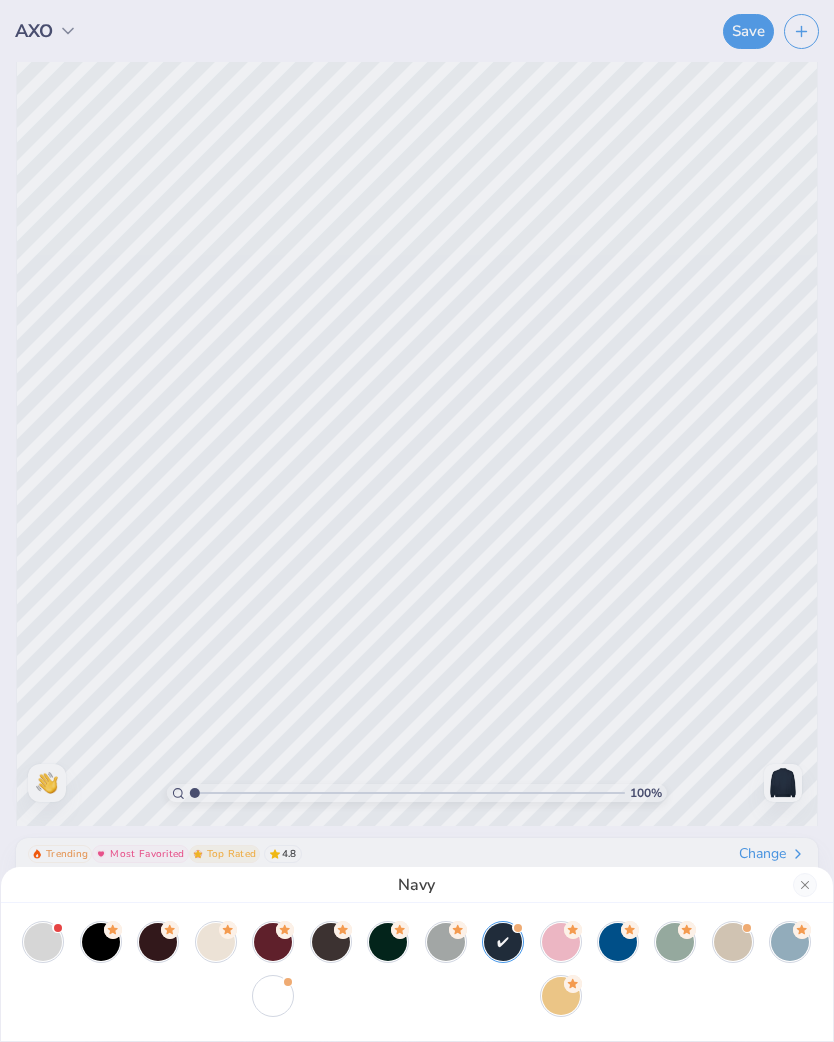 click on "How can we help you? That color is made to order so it takes longer to ship. Switch back to the last color Find another product in a similar color that ships faster That color ships directly from our warehouse so it’ll arrive faster at no extra cost. 🫣 There are only 13 Ss, 49 Ms, 48 Ls and 16 XLs left of this color. Order now before that's gone. Not ready to order yet? Switch to a color with stock Switch to a similar product with stock 🫣 There are only 22 Ss, 39 Ms, 110 Ls and 63 XLs left of this color. Order now before that's gone. Not ready to order yet? Switch to a color with stock Switch to a similar product with stock" at bounding box center (417, 521) 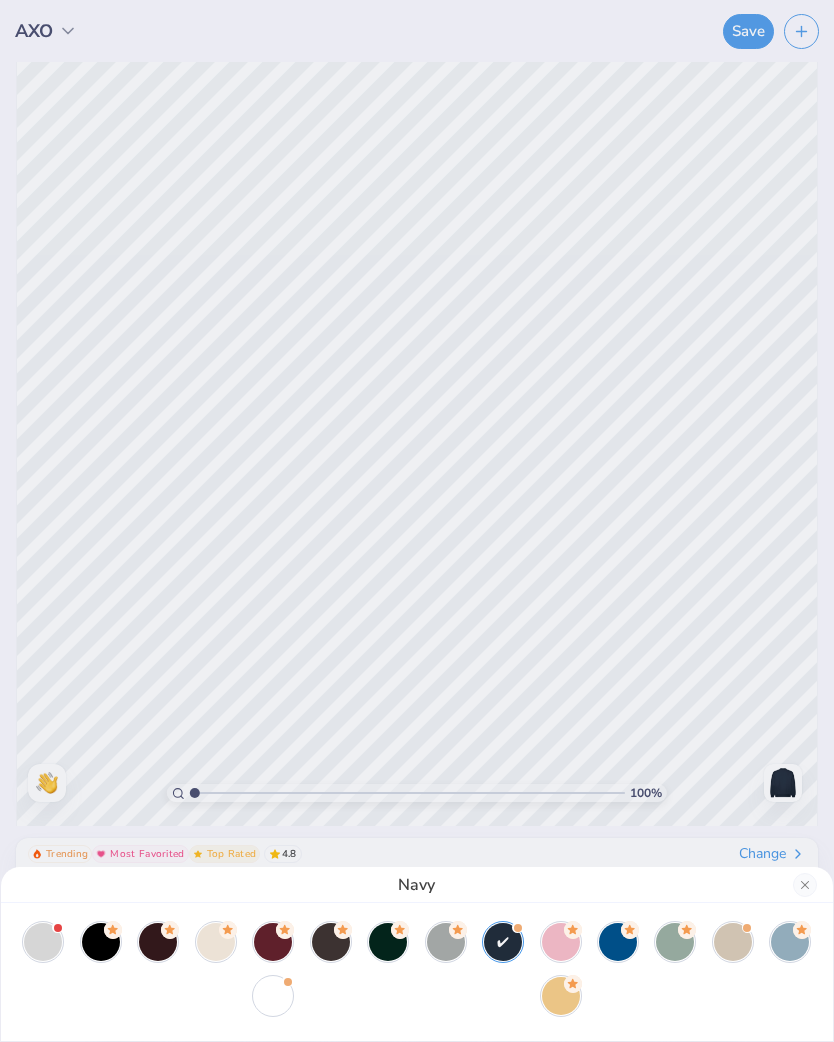 click at bounding box center [216, 942] 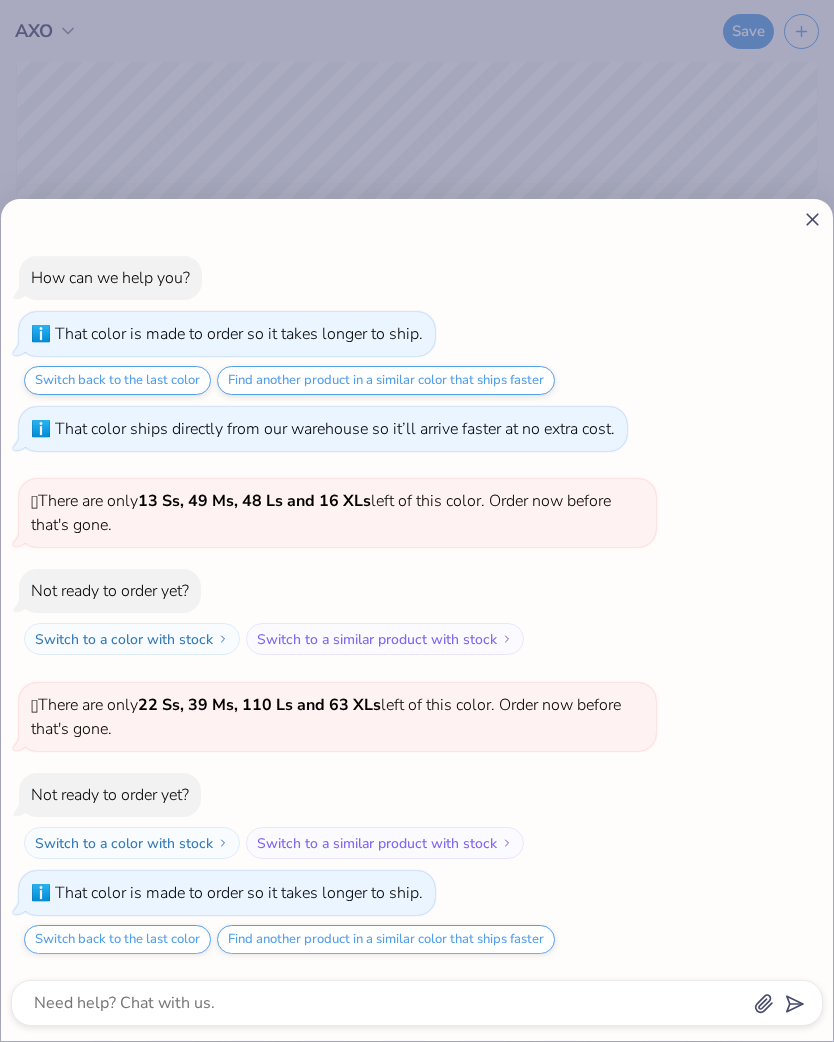 click 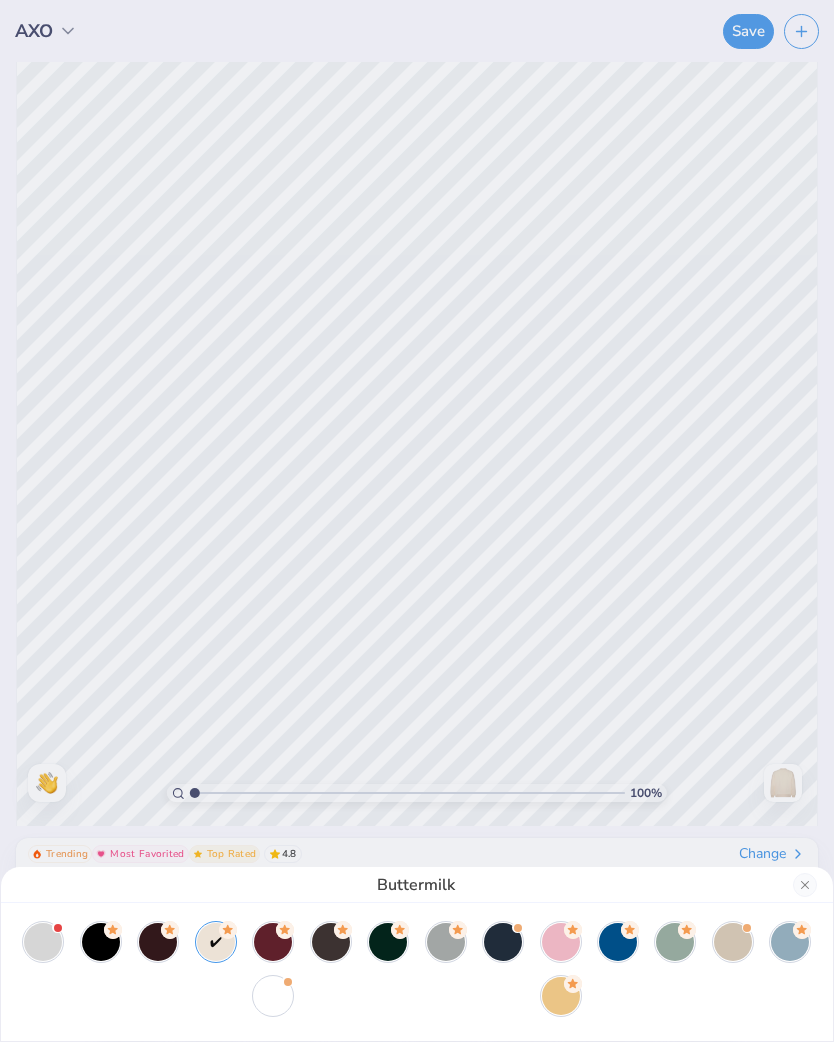 click at bounding box center [101, 942] 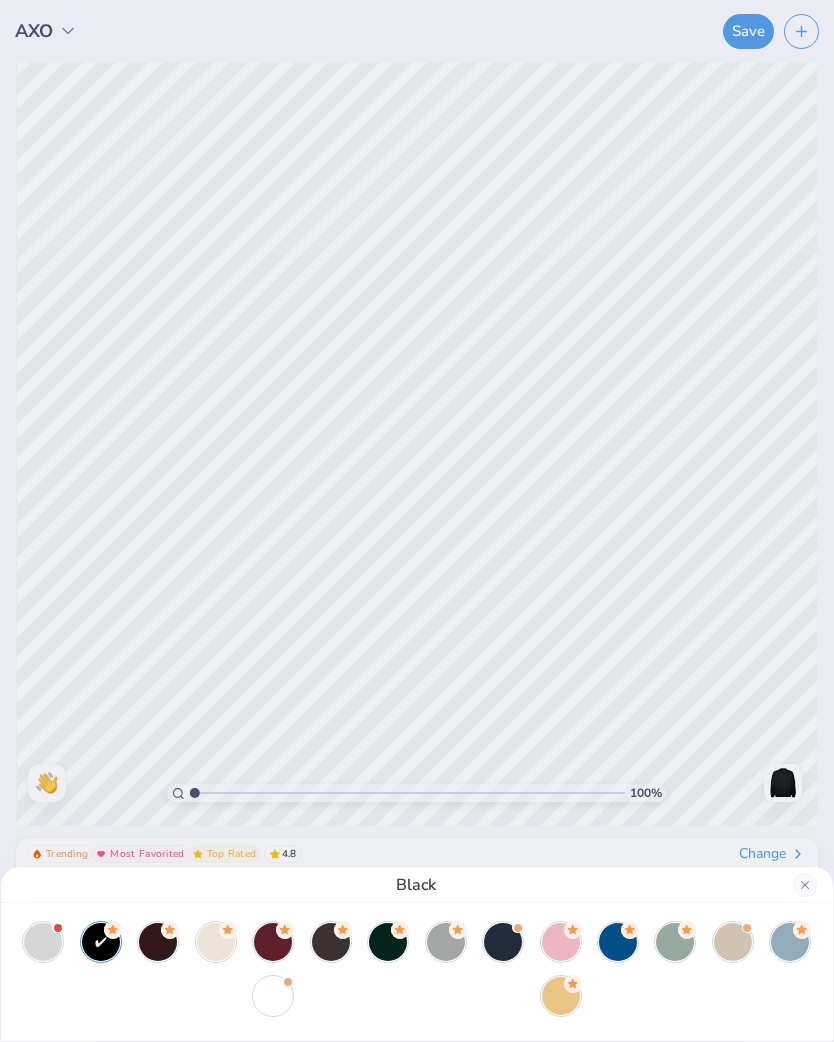 click at bounding box center [158, 942] 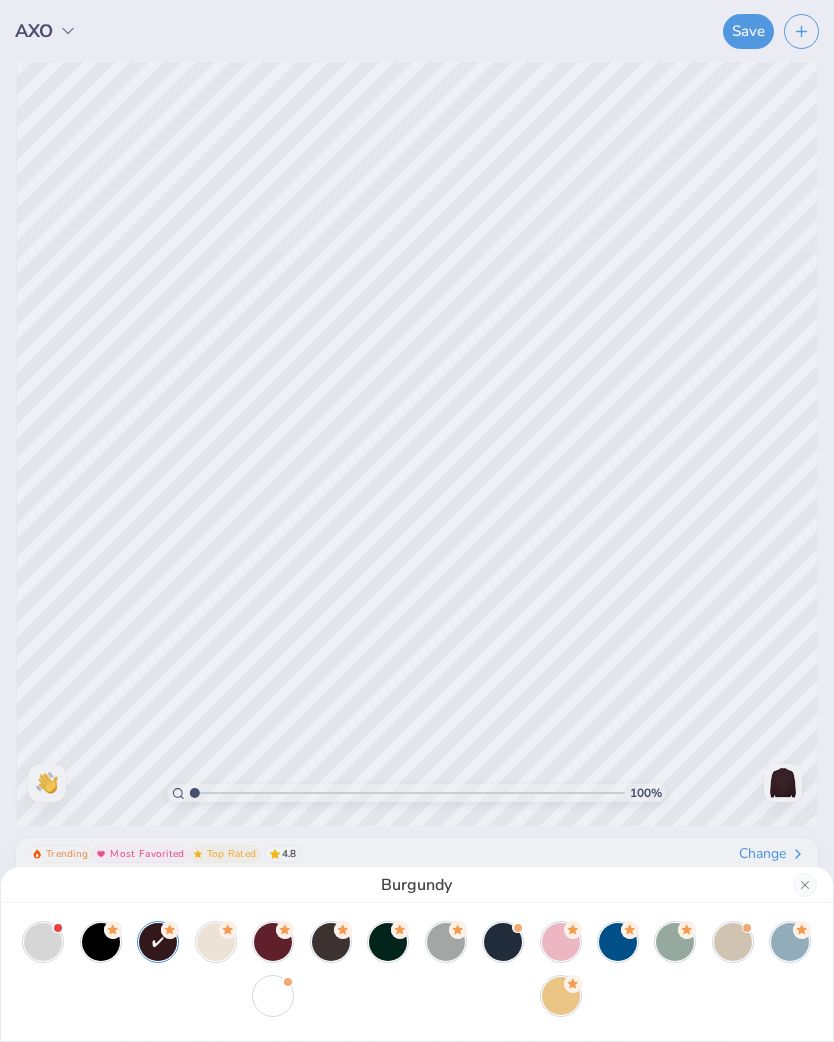 click 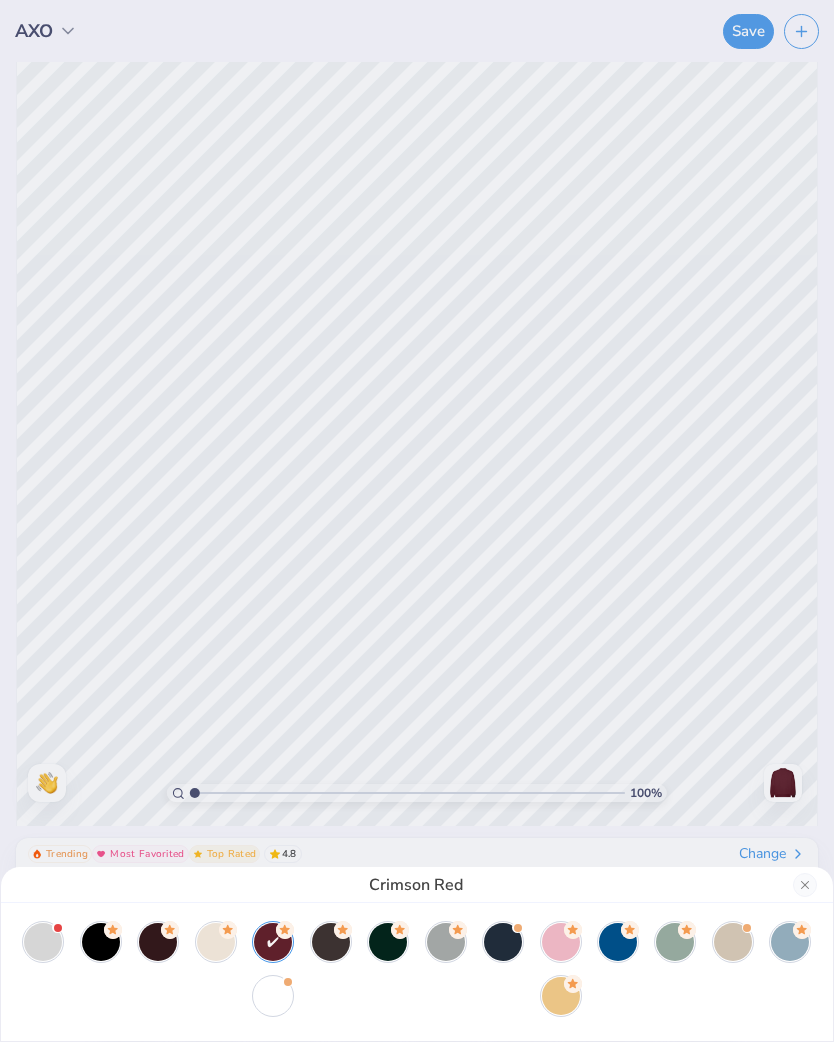 click at bounding box center [43, 942] 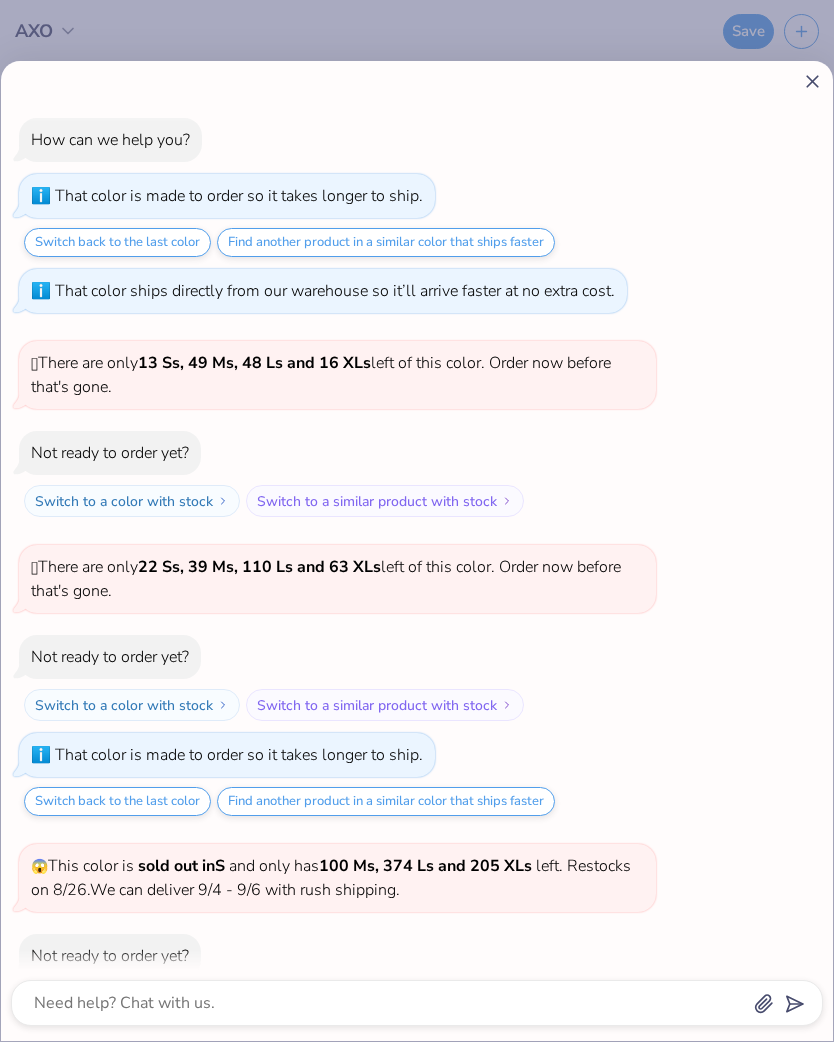 scroll, scrollTop: 122, scrollLeft: 0, axis: vertical 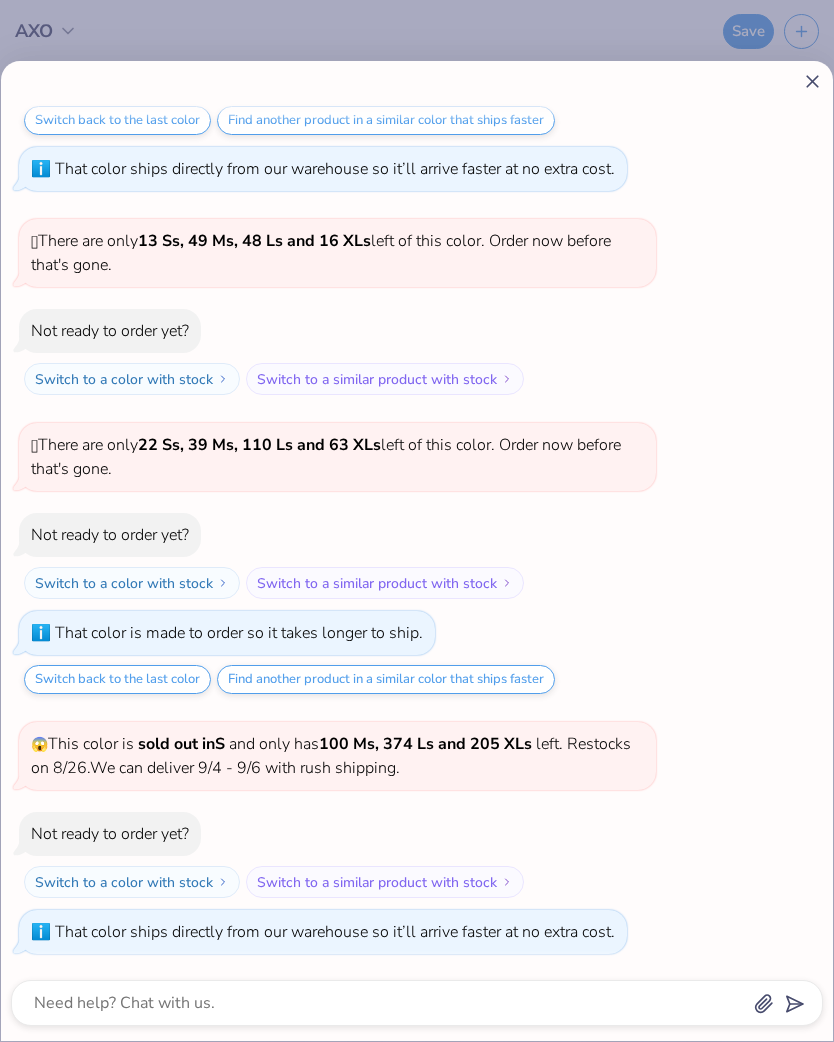 click 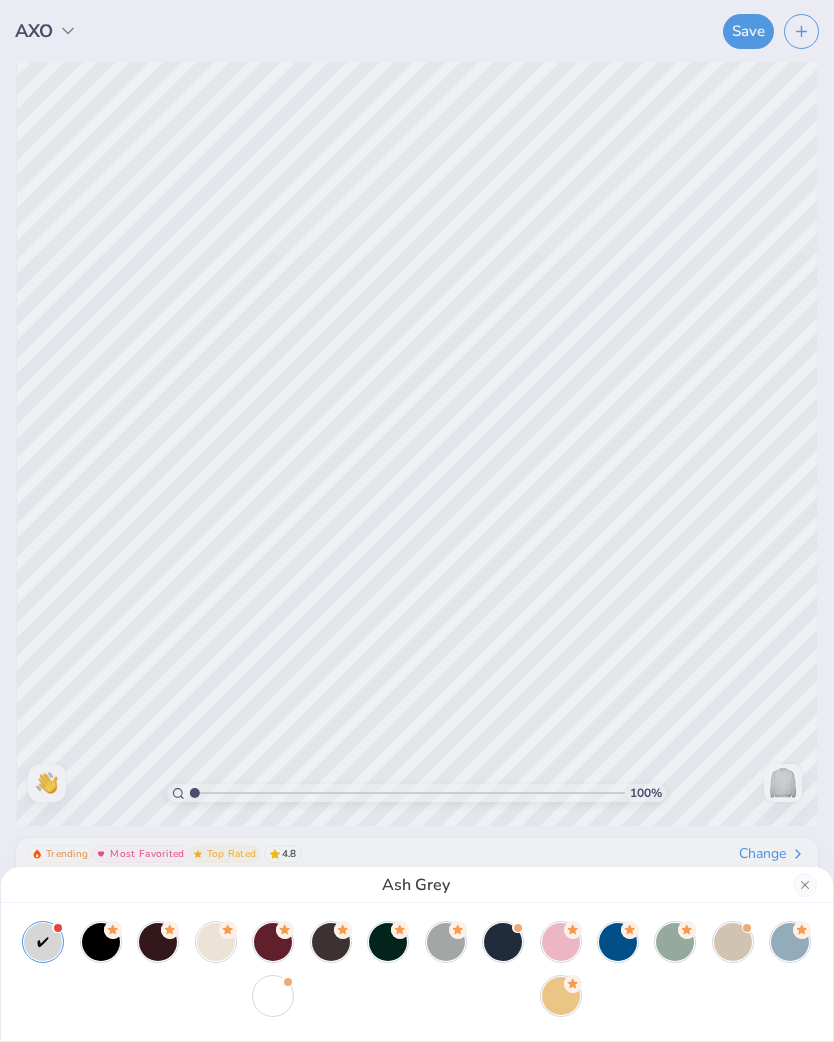 click at bounding box center [805, 885] 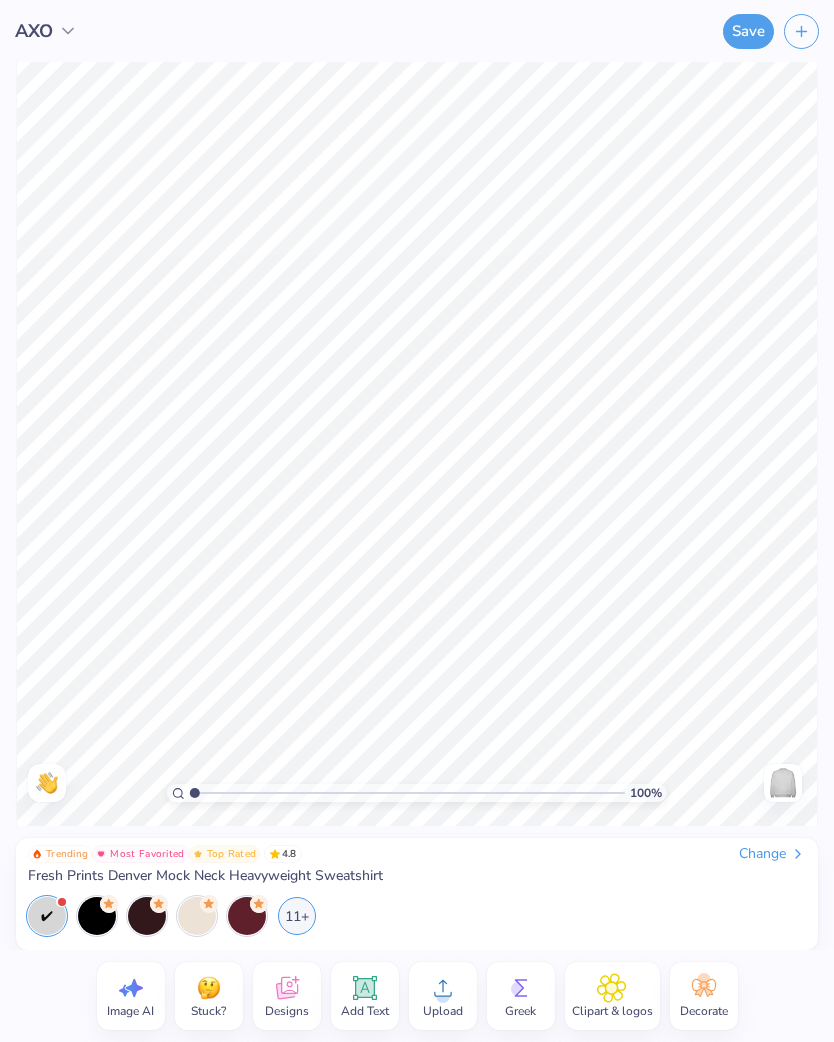 click on "Change" at bounding box center [772, 854] 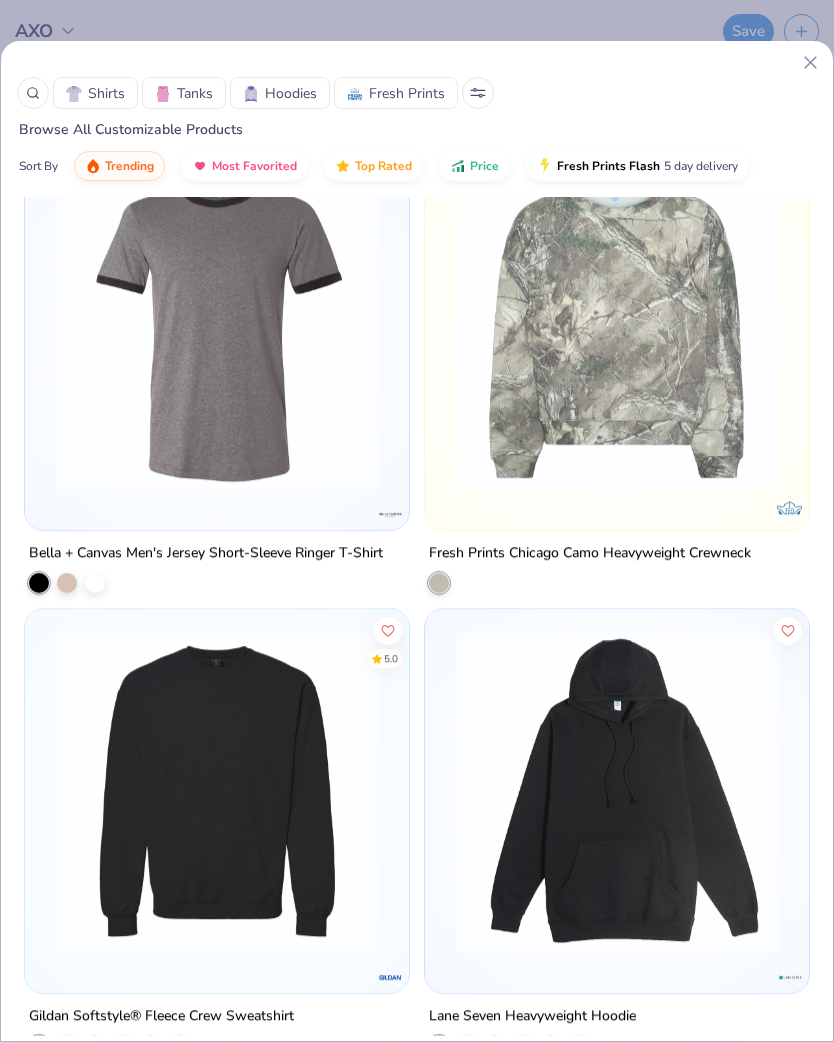 scroll, scrollTop: 24601, scrollLeft: 0, axis: vertical 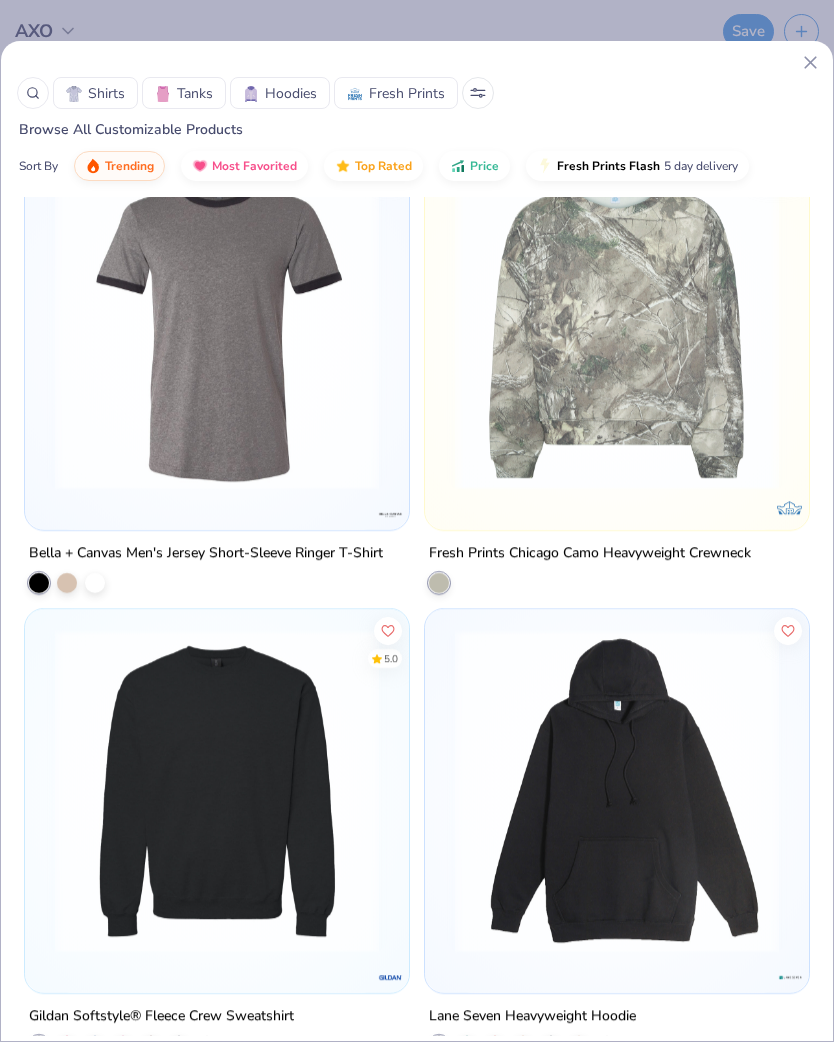 click at bounding box center (617, 328) 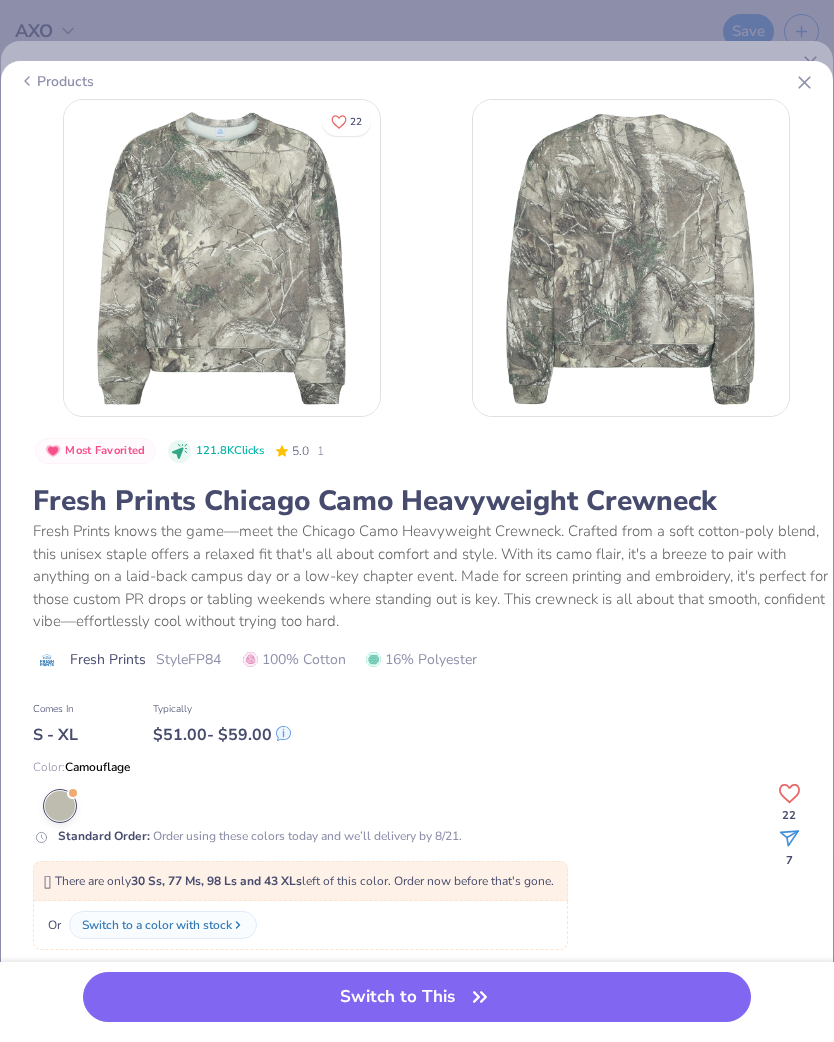 click 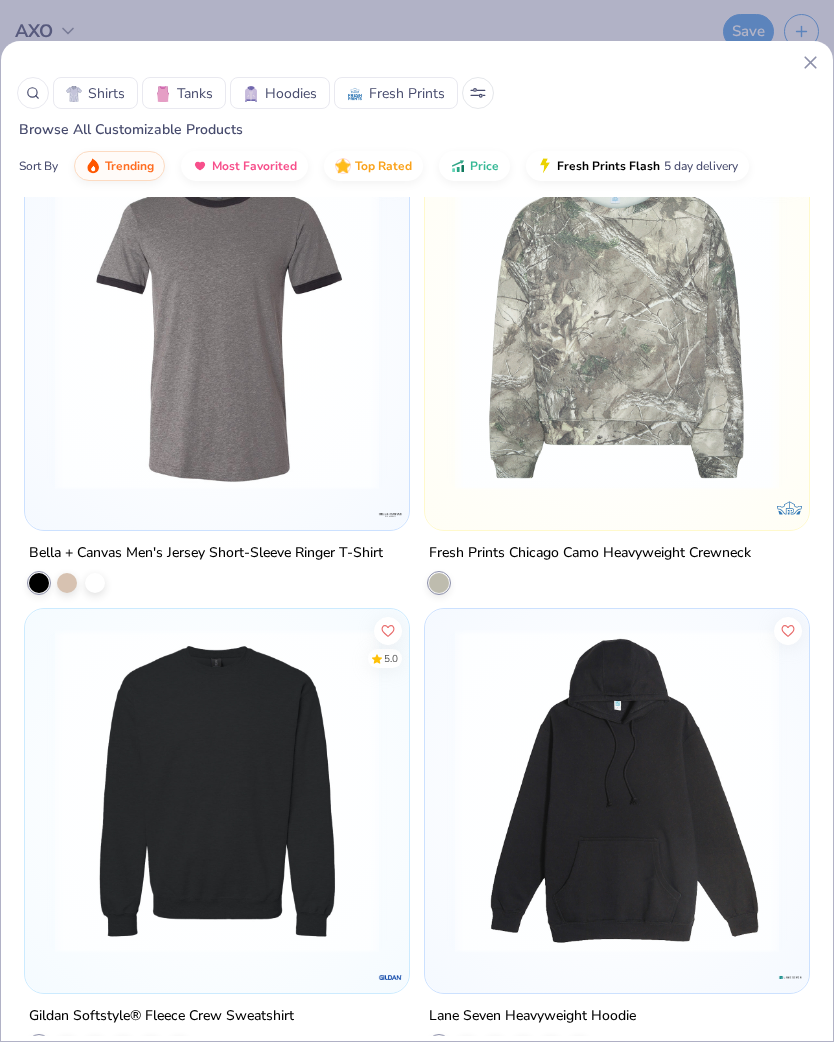 click on "Shirts Tanks Hoodies Fresh Prints" at bounding box center (417, 93) 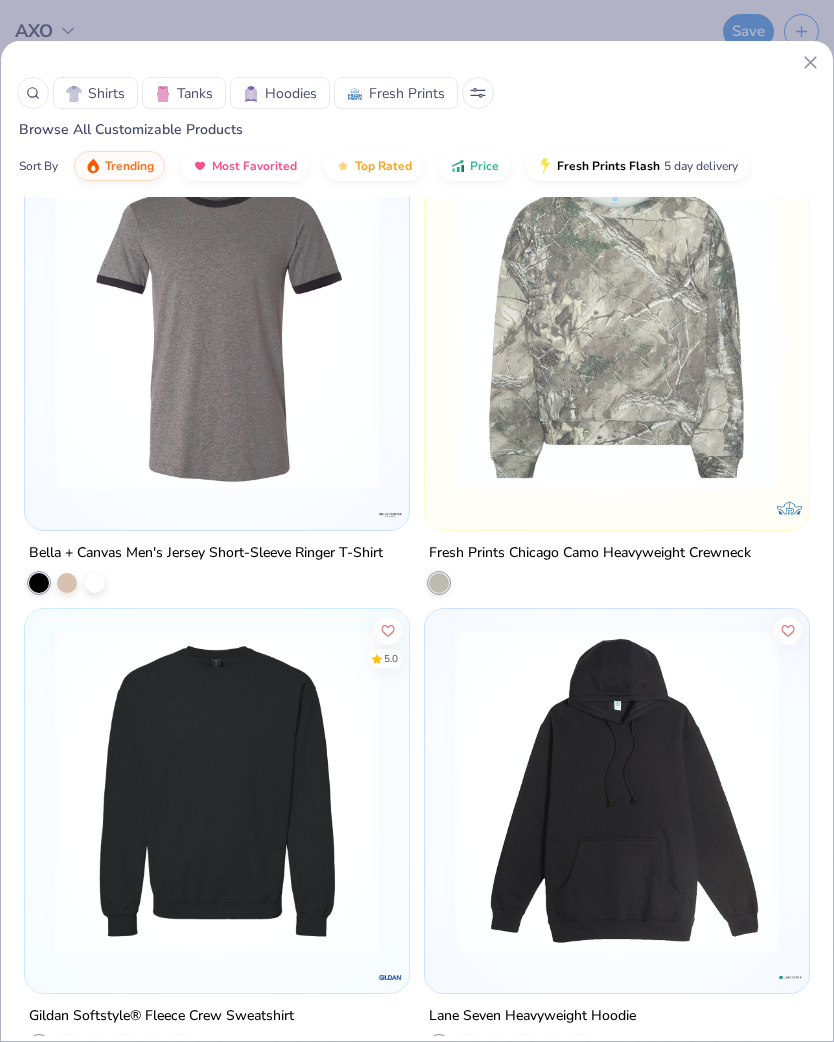 click at bounding box center (478, 93) 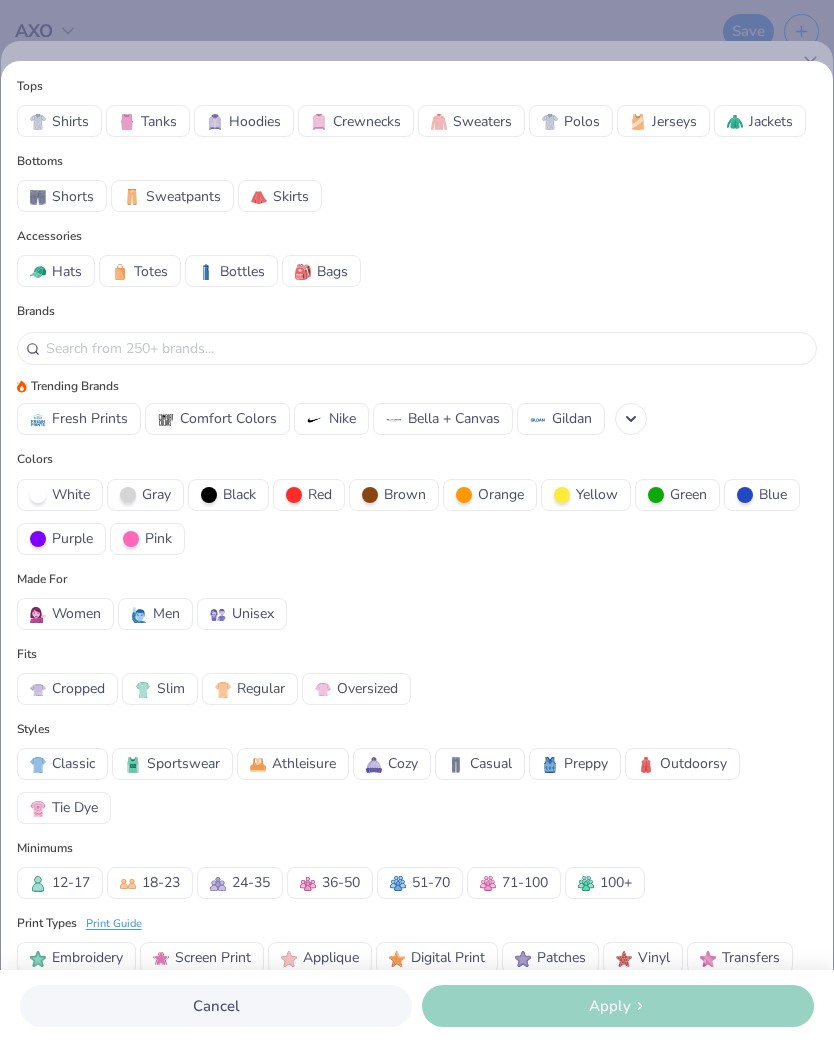 scroll, scrollTop: -5, scrollLeft: 0, axis: vertical 